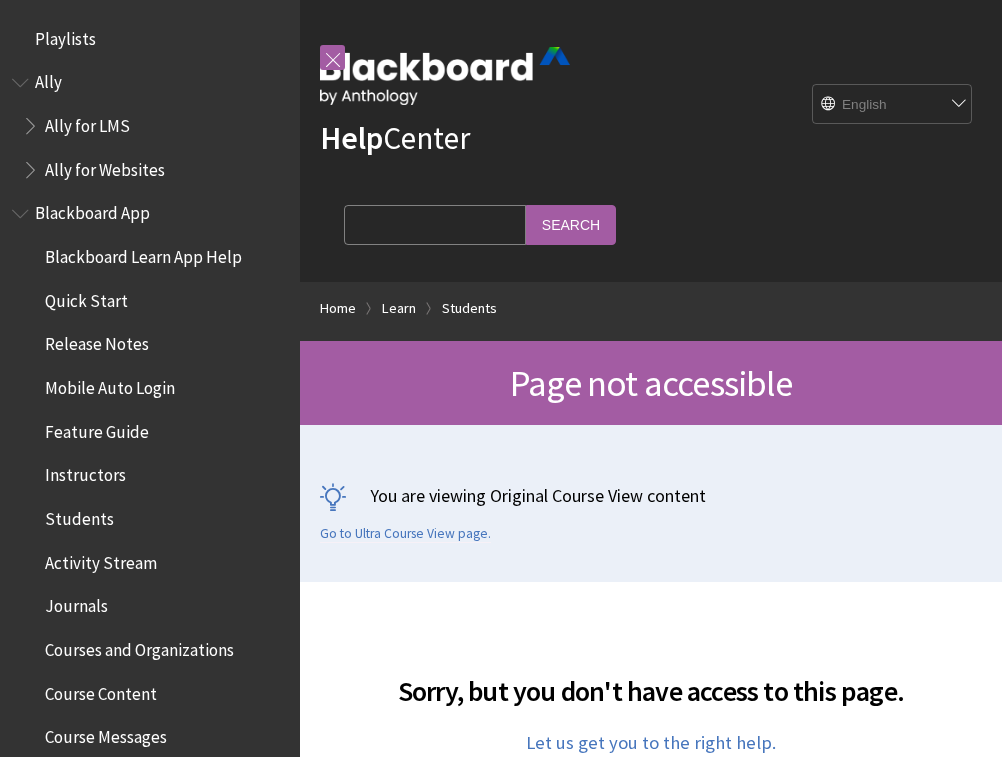 scroll, scrollTop: 0, scrollLeft: 0, axis: both 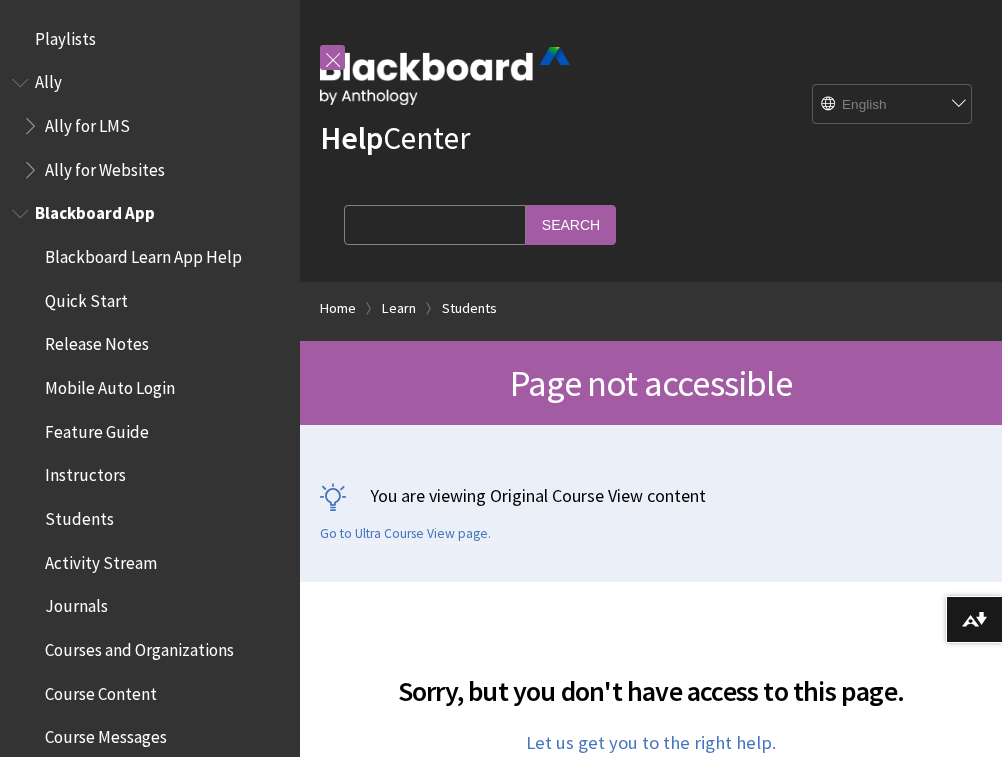 click on "Quick Start" at bounding box center [86, 297] 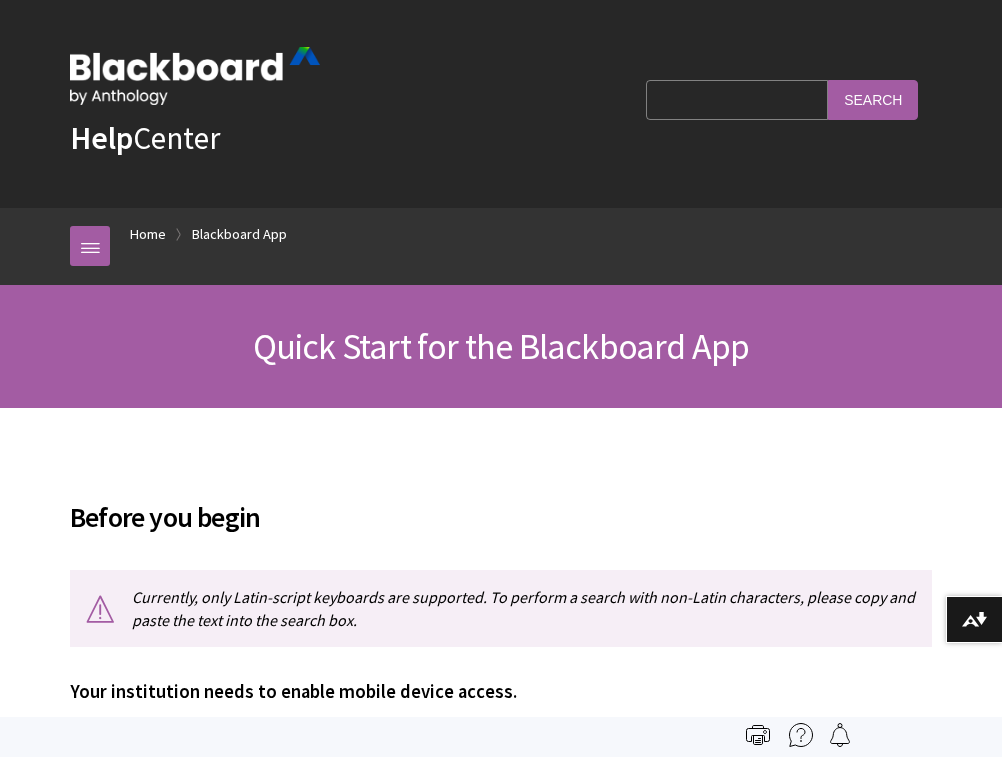 scroll, scrollTop: 0, scrollLeft: 0, axis: both 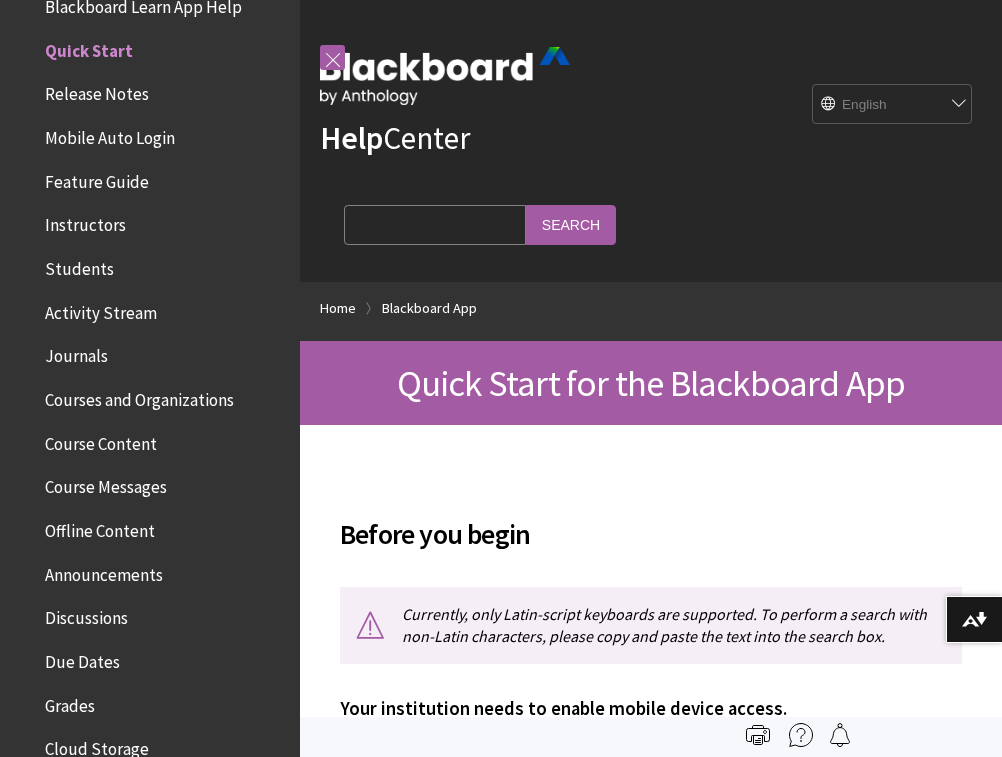 click on "Release Notes" at bounding box center (155, 95) 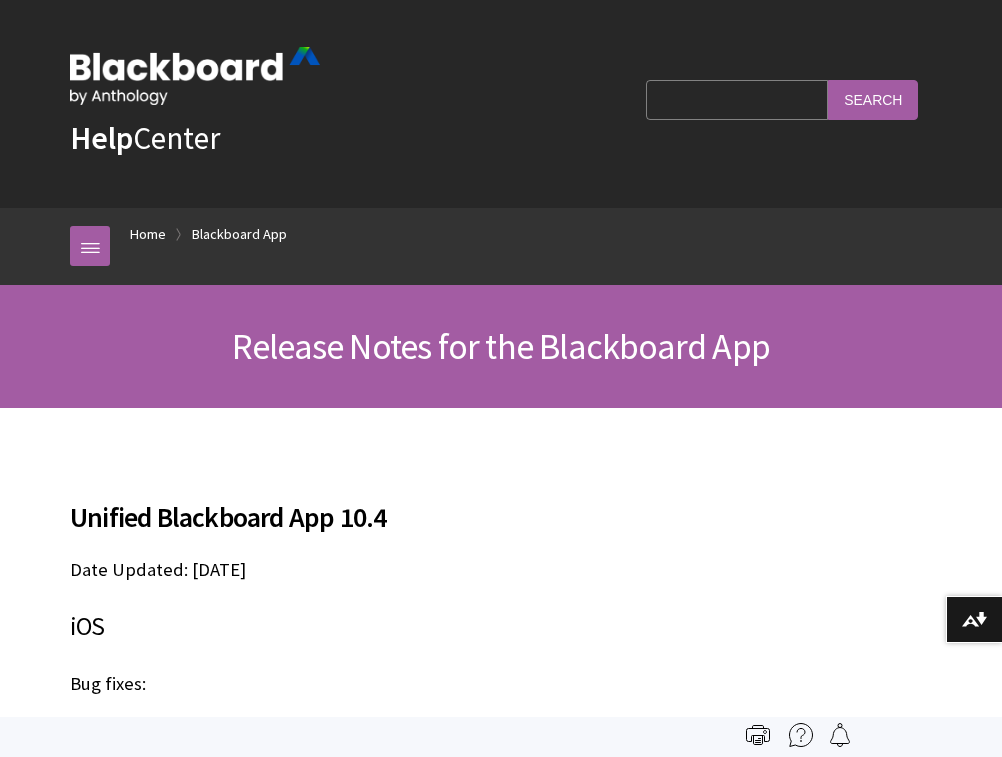 scroll, scrollTop: 0, scrollLeft: 0, axis: both 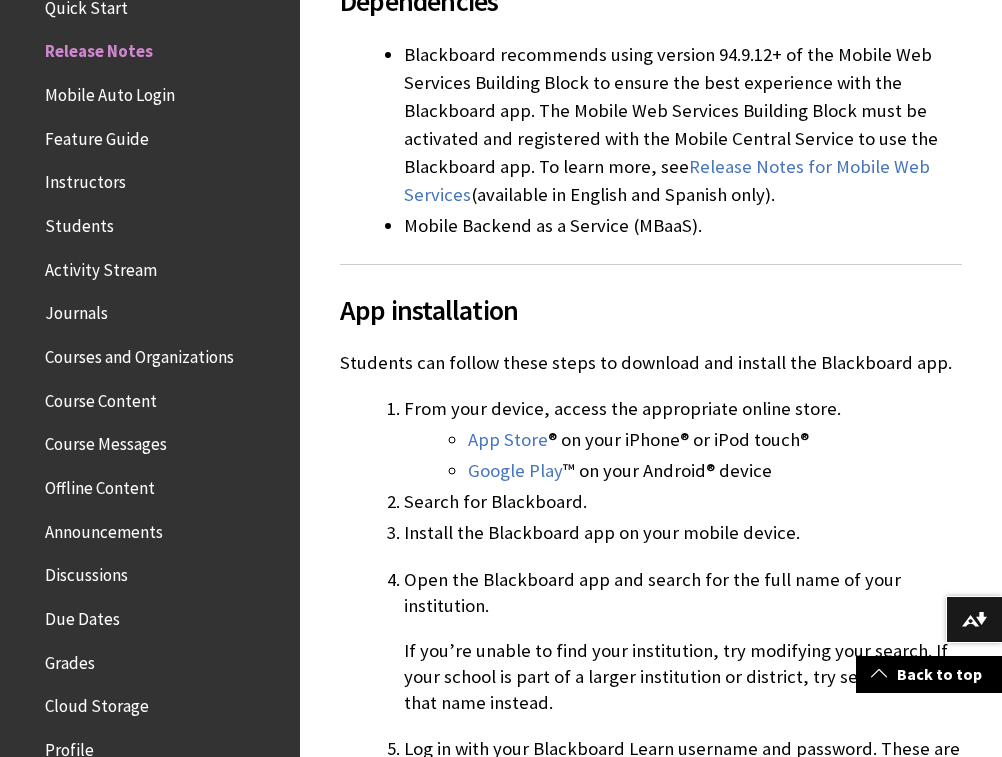 click on "Quick Start" at bounding box center [155, 8] 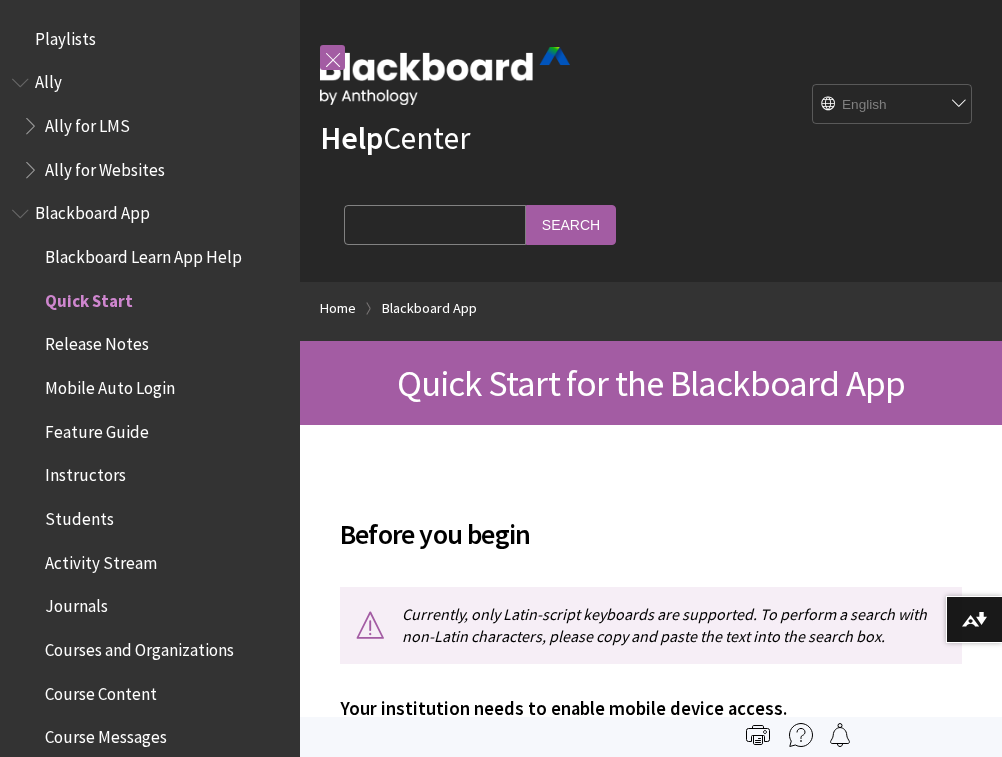 scroll, scrollTop: 0, scrollLeft: 0, axis: both 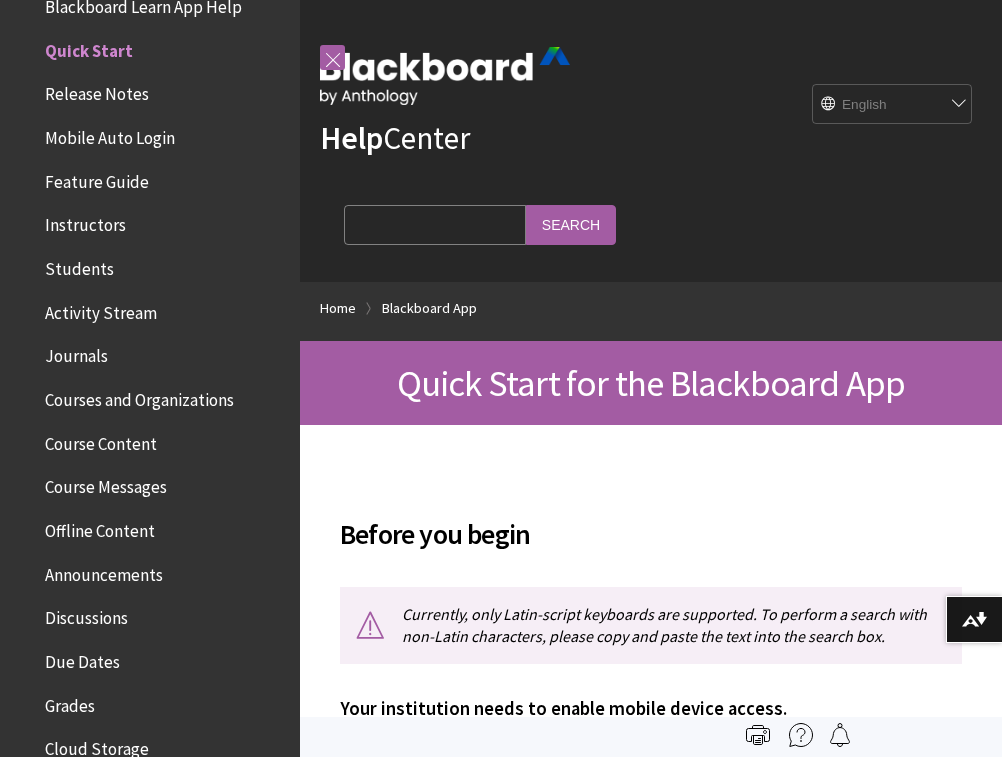 click on "Blackboard Learn App Help" at bounding box center [143, 3] 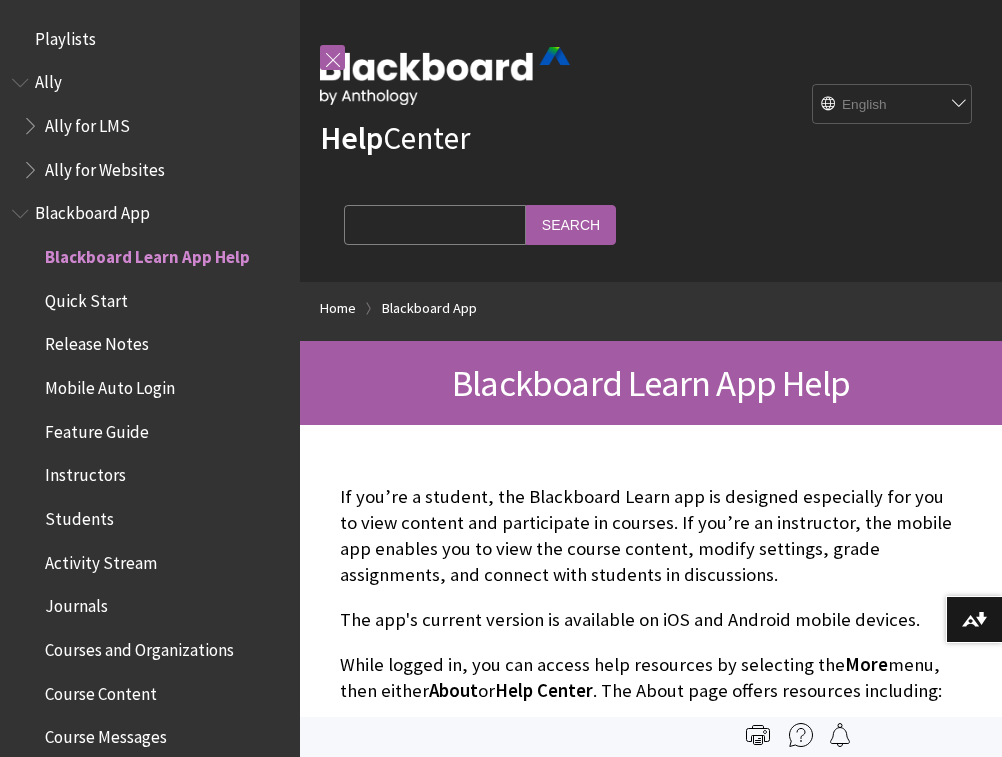 scroll, scrollTop: 0, scrollLeft: 0, axis: both 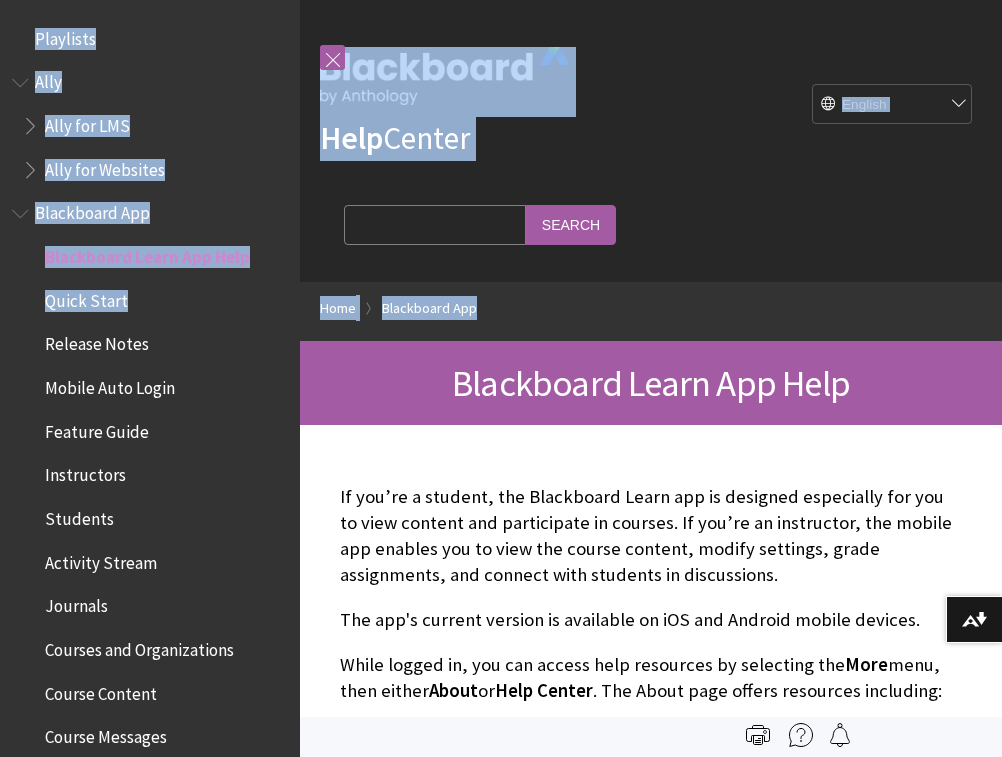 drag, startPoint x: 283, startPoint y: 87, endPoint x: 280, endPoint y: -2, distance: 89.050545 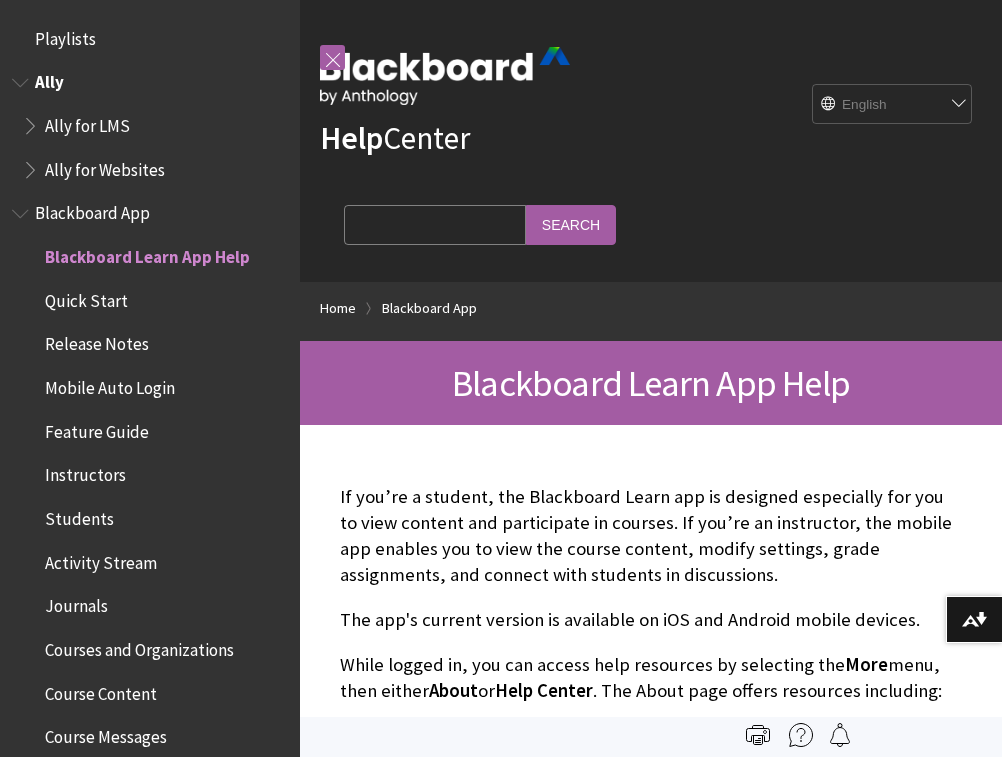 click on "Ally for LMS" at bounding box center (155, 126) 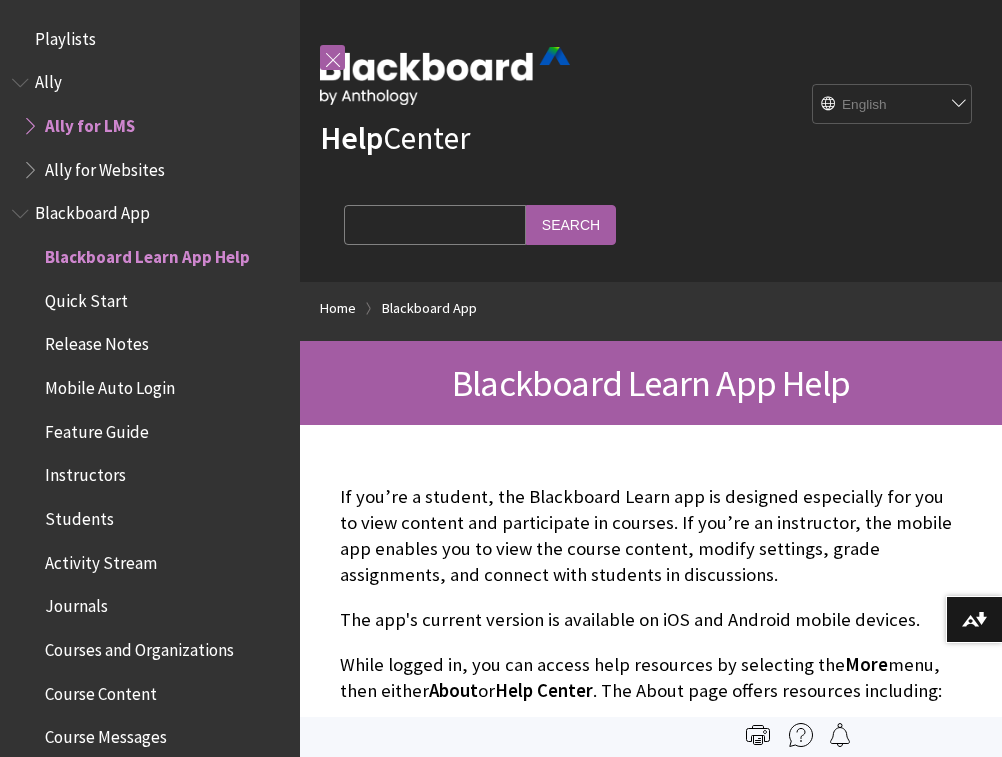 click on "Blackboard App" at bounding box center (92, 210) 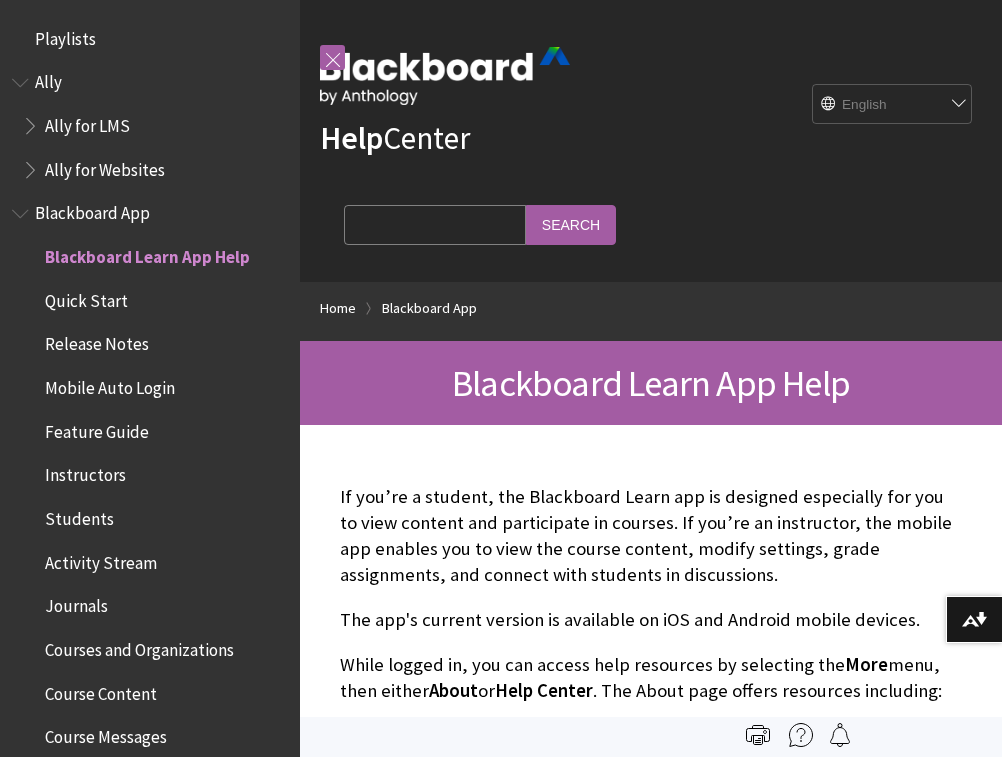 scroll, scrollTop: 0, scrollLeft: 0, axis: both 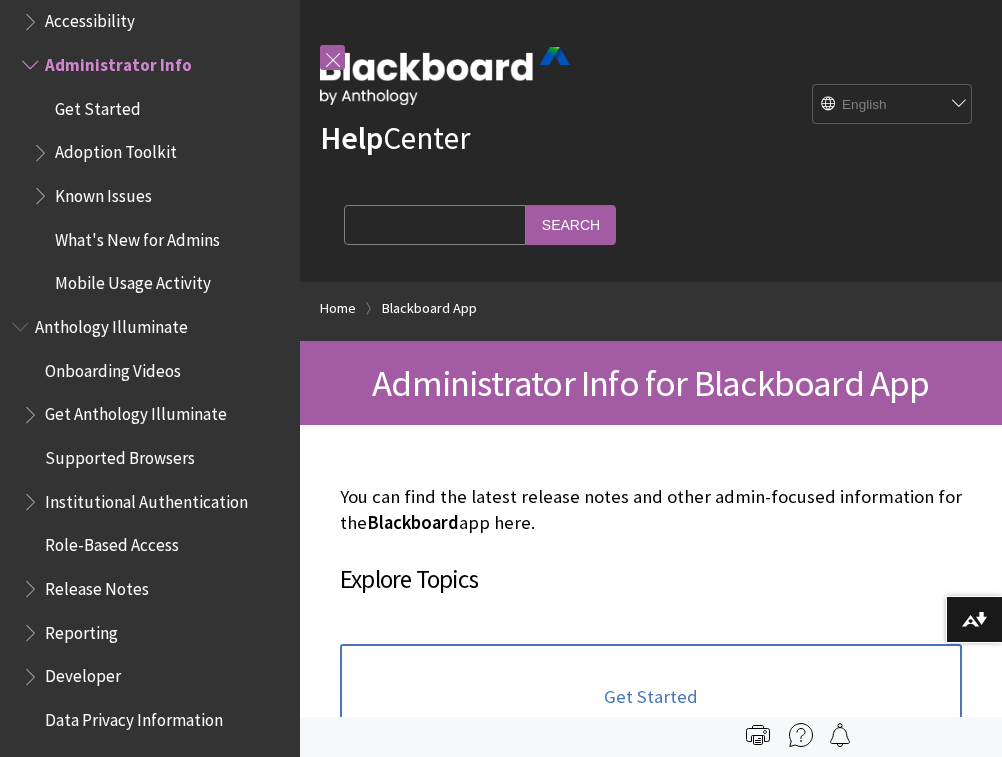 click on "You can find the latest release notes and other admin-focused information for the  Blackboard  app here. Explore Topics
Get Started
Adoption Toolkit
Known Issues
What's New for Admins
Mobile Usage Activity
For user-focused information, see  Blackboard app help . For course-building, see  Mobile-Friendly Courses . Check the current  Service Status  for Learn - Mobile Service on the  Global  tab (available in English only)." at bounding box center [651, 998] 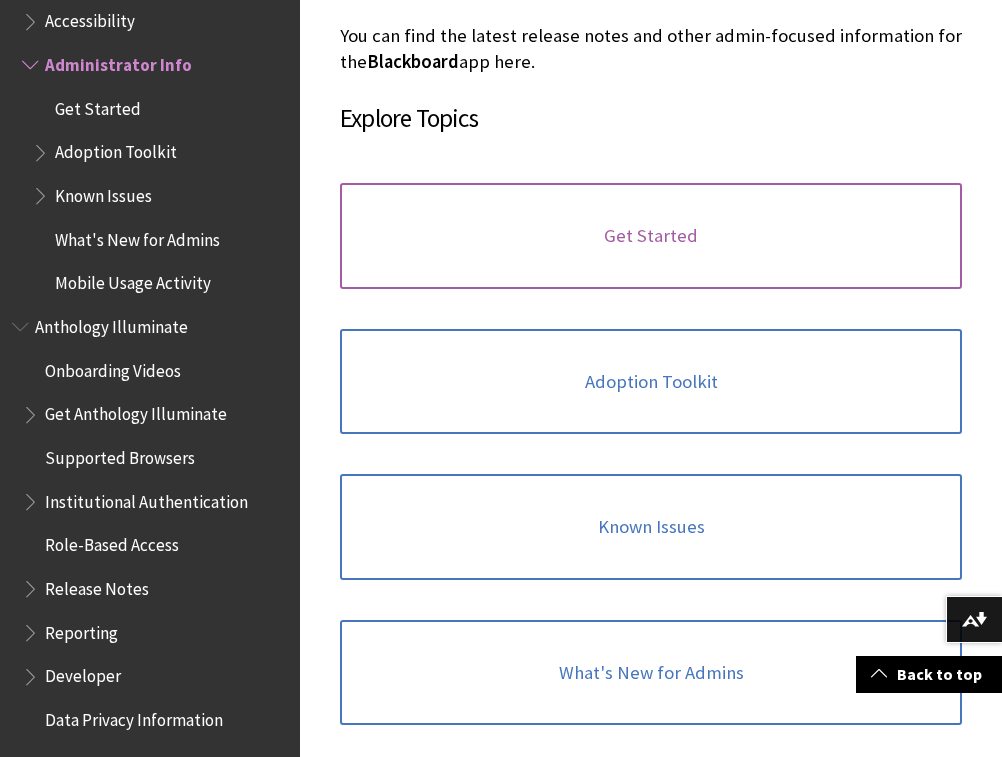 click on "Get Started" at bounding box center (651, 236) 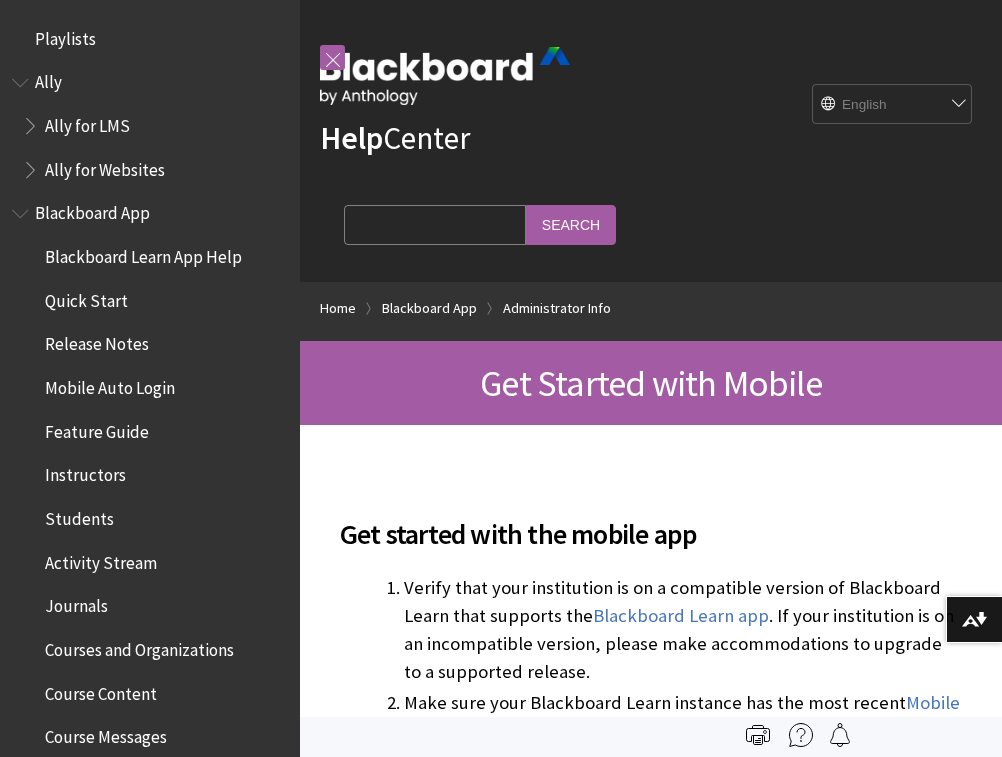 scroll, scrollTop: 0, scrollLeft: 0, axis: both 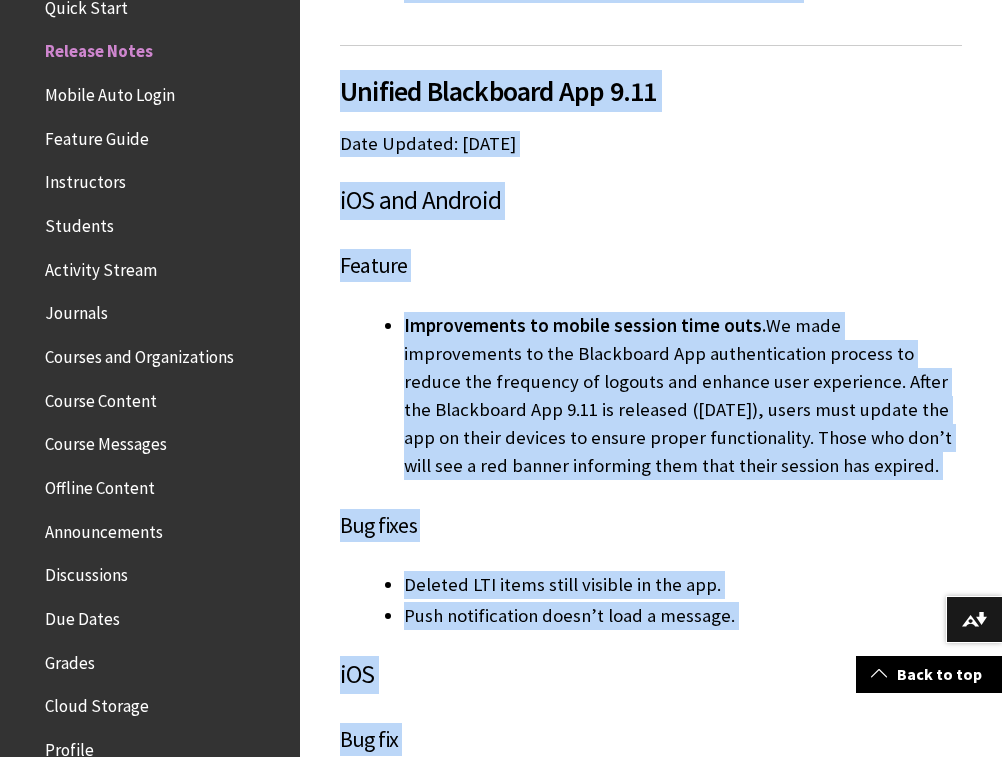 drag, startPoint x: 319, startPoint y: 625, endPoint x: 344, endPoint y: 749, distance: 126.495056 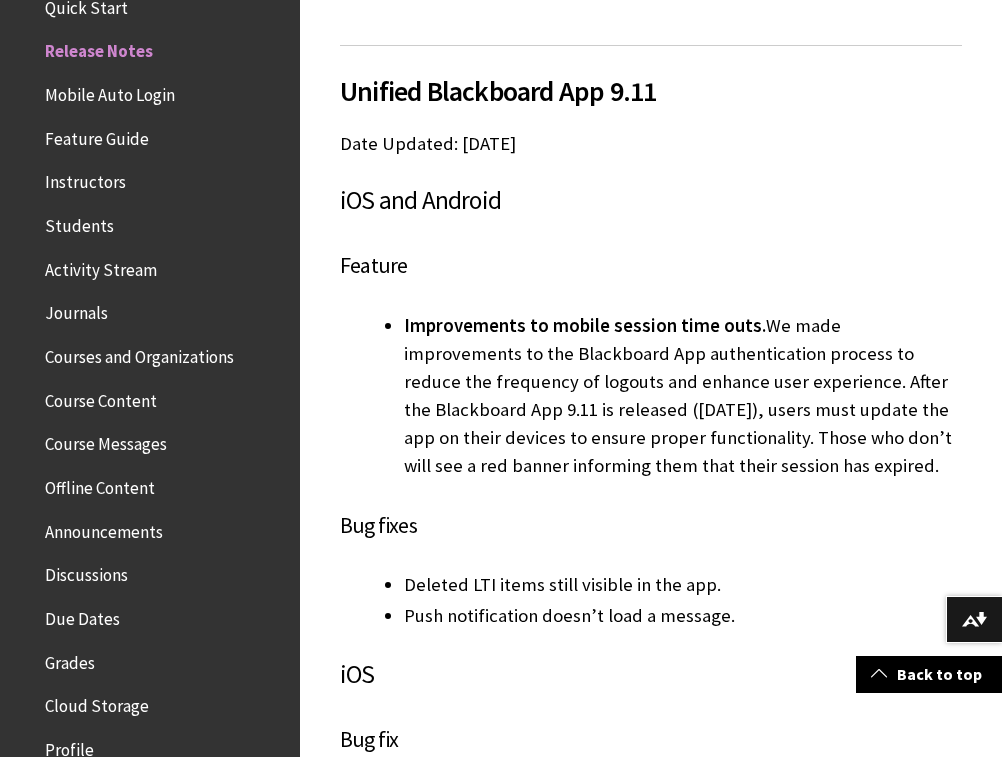 click on "Quick Start" at bounding box center (86, 4) 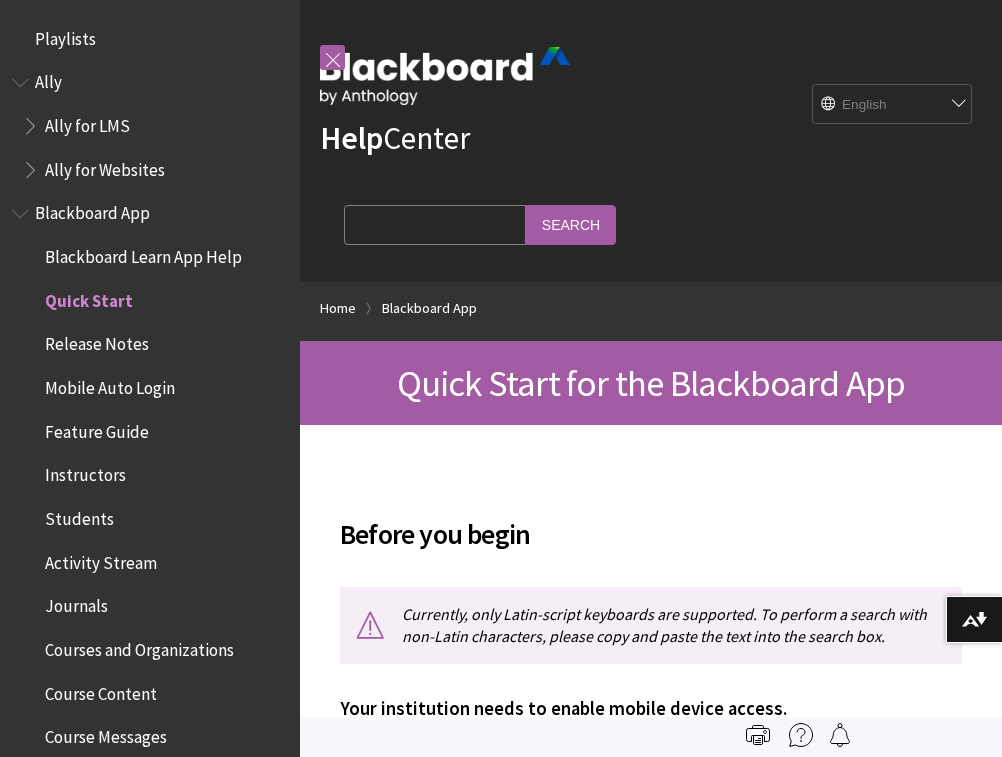 scroll, scrollTop: 0, scrollLeft: 0, axis: both 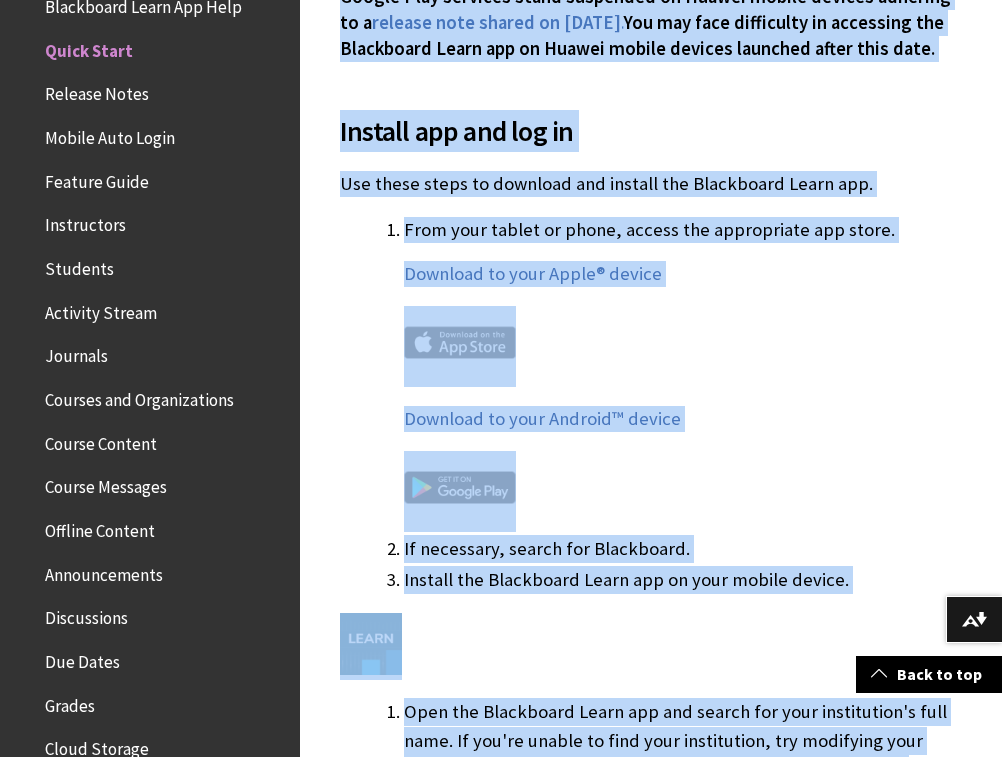 drag, startPoint x: 841, startPoint y: 559, endPoint x: 895, endPoint y: 765, distance: 212.96008 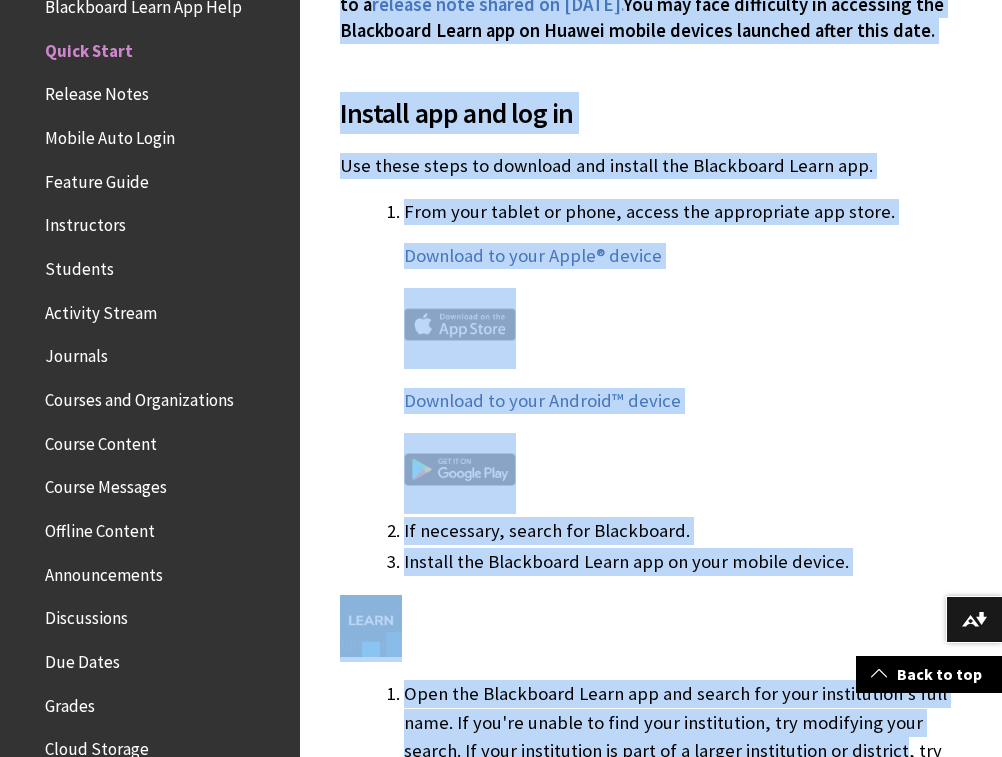 click at bounding box center [460, 324] 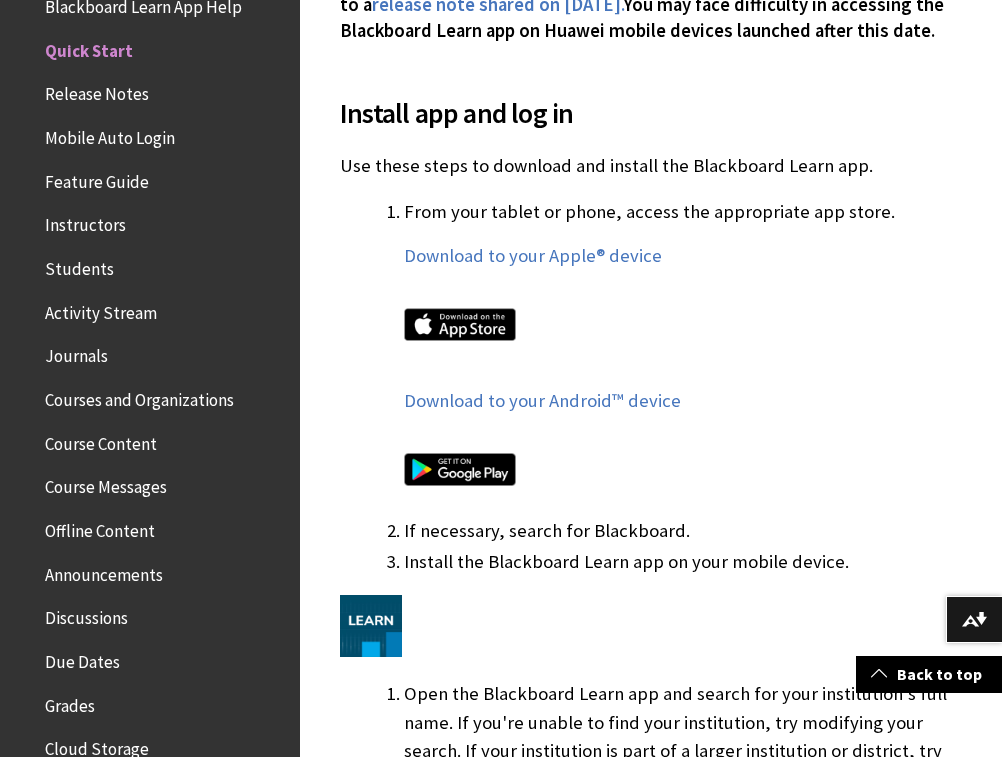 click at bounding box center [460, 324] 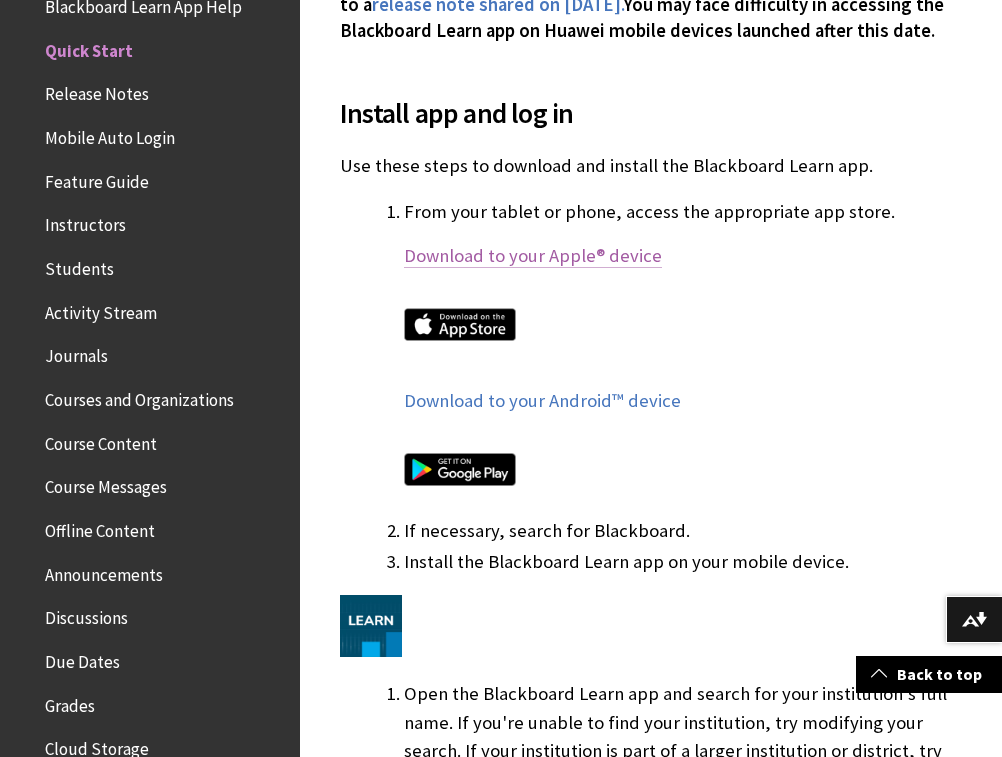click on "Download to your Apple® device" at bounding box center [533, 256] 